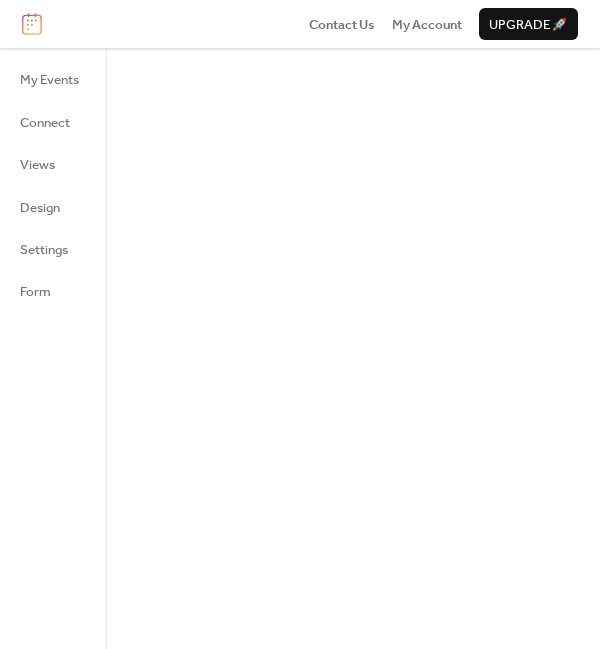 scroll, scrollTop: 0, scrollLeft: 0, axis: both 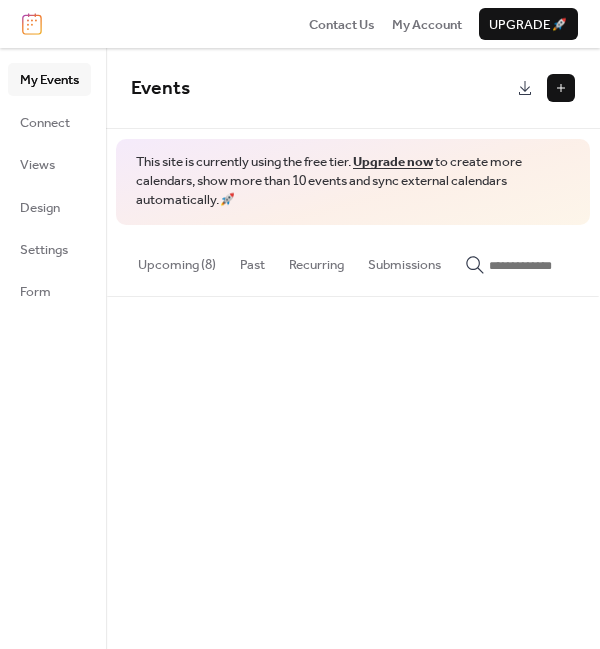click on "Upcoming (8)" at bounding box center [177, 260] 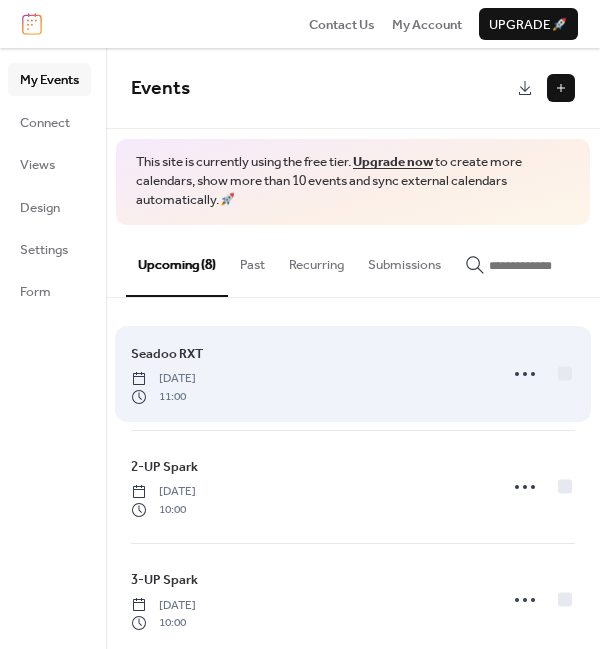 click on "Seadoo RXT" at bounding box center (167, 354) 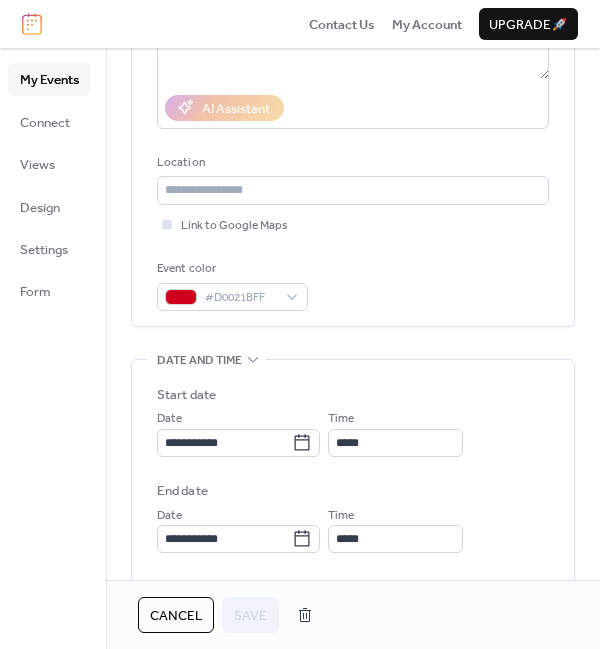 scroll, scrollTop: 330, scrollLeft: 0, axis: vertical 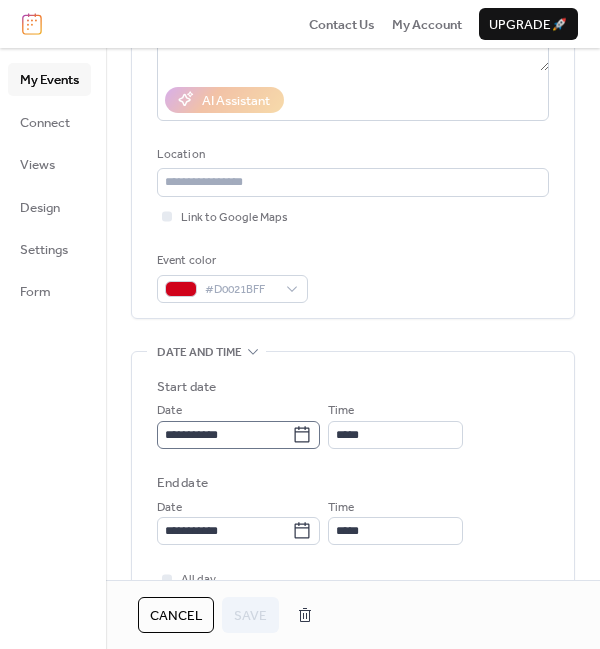 click 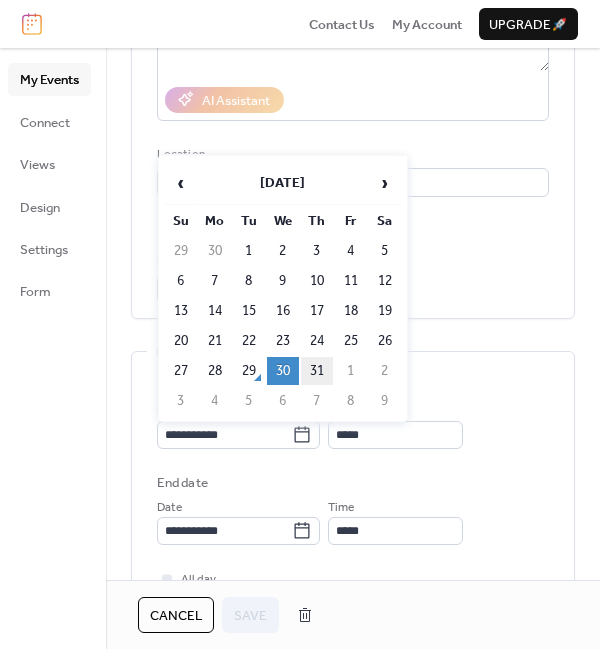 click on "31" at bounding box center (317, 371) 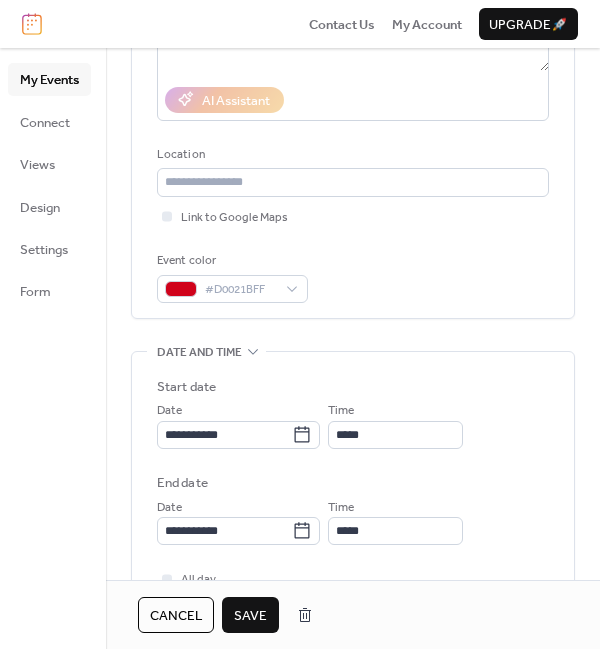 click on "Save" at bounding box center (250, 616) 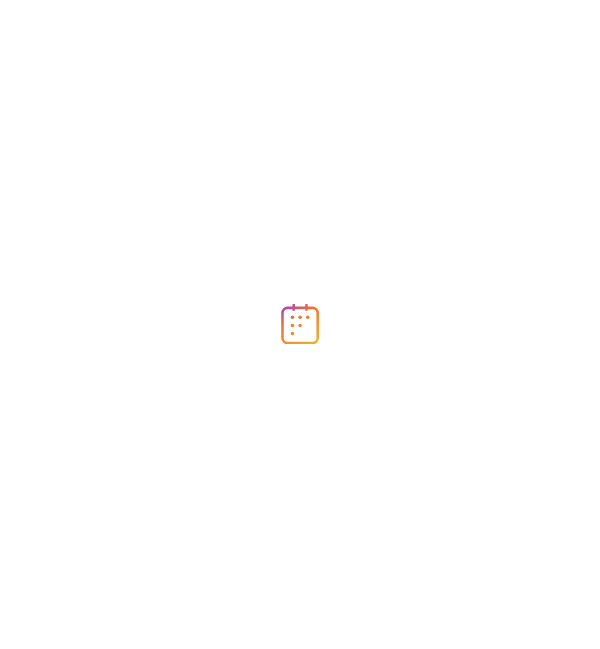 scroll, scrollTop: 0, scrollLeft: 0, axis: both 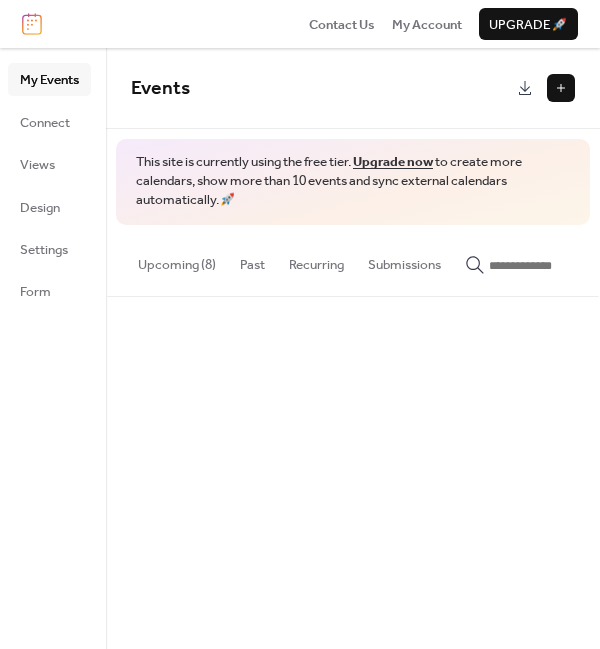 click on "Upcoming (8)" at bounding box center [177, 260] 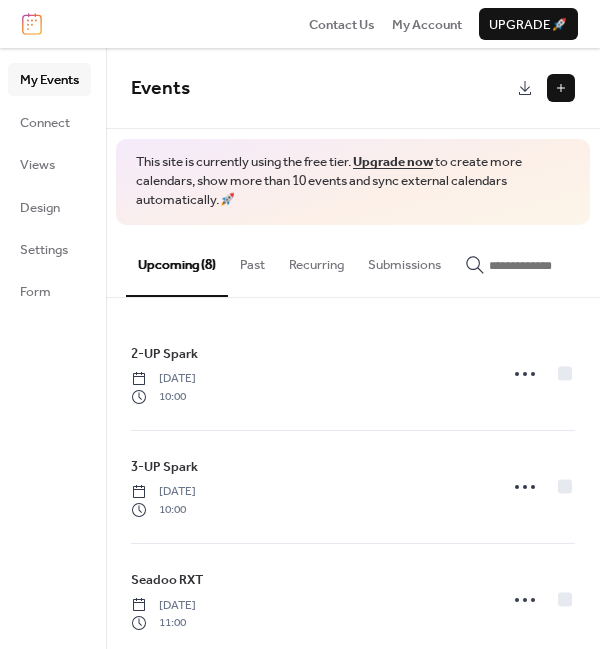 click at bounding box center [561, 88] 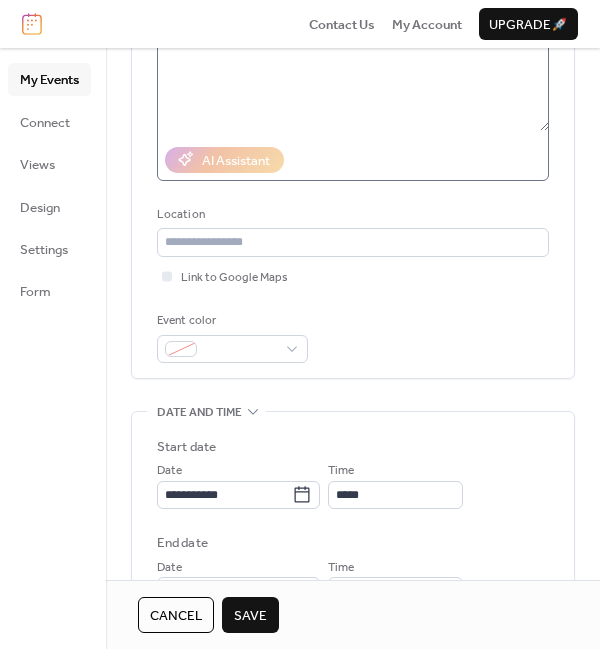 scroll, scrollTop: 295, scrollLeft: 0, axis: vertical 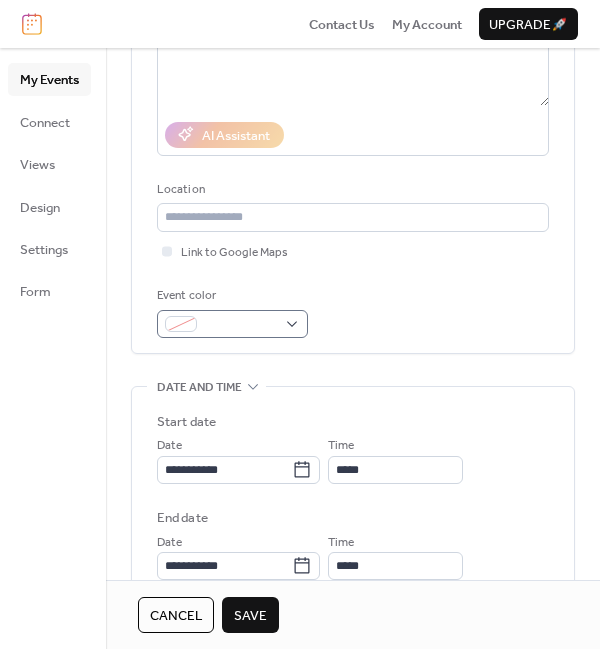 type on "*******" 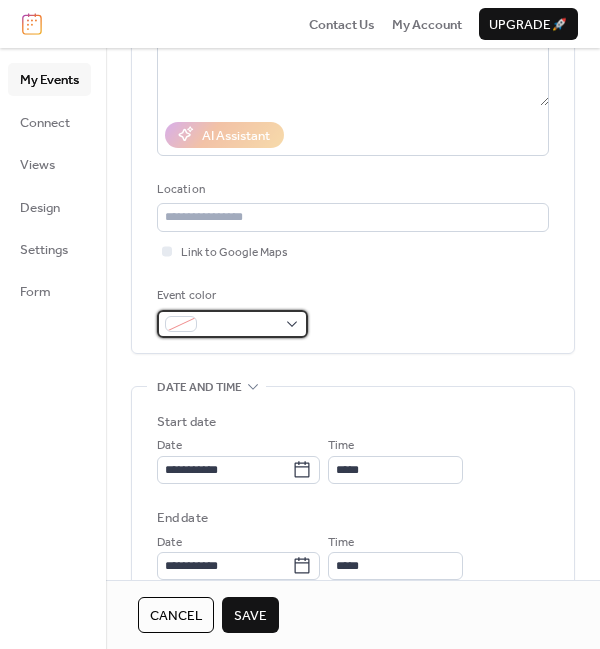 click at bounding box center [232, 324] 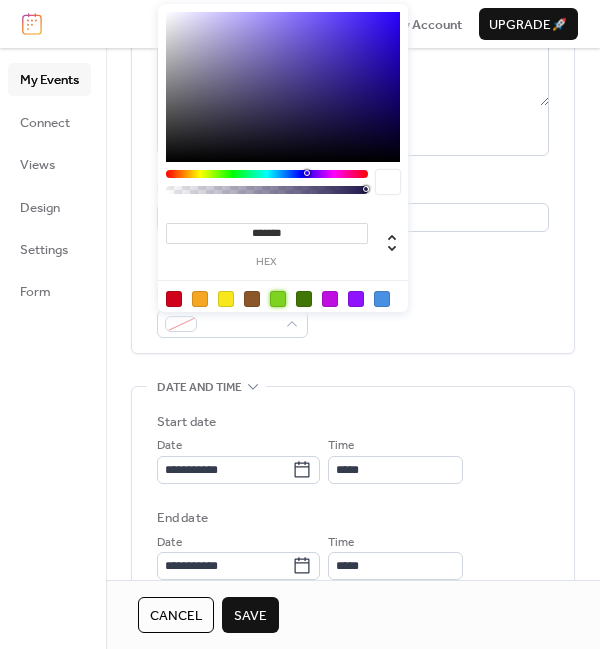 click at bounding box center [278, 299] 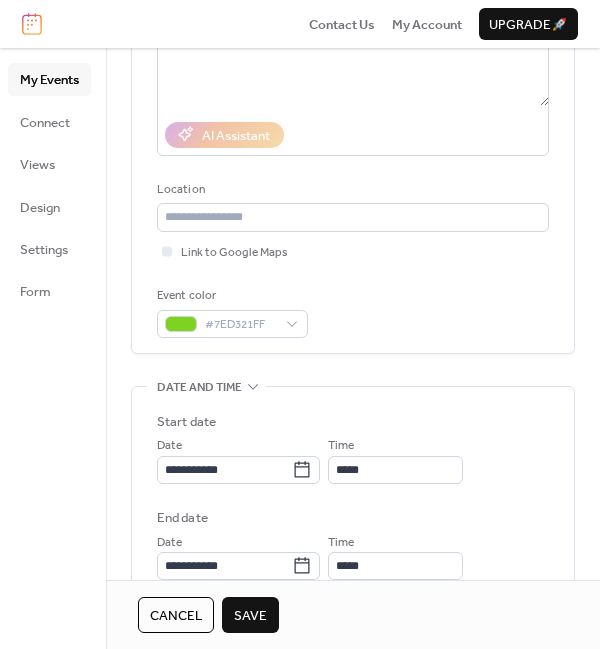 click on "Event color #7ED321FF" at bounding box center (353, 312) 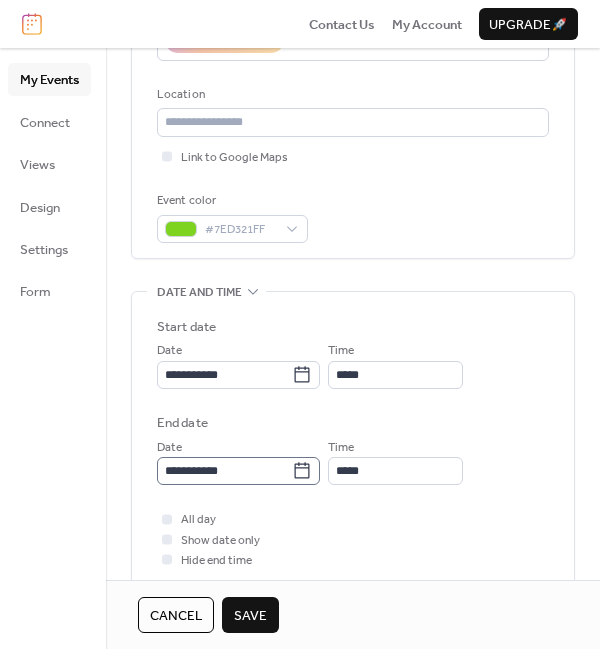 scroll, scrollTop: 397, scrollLeft: 0, axis: vertical 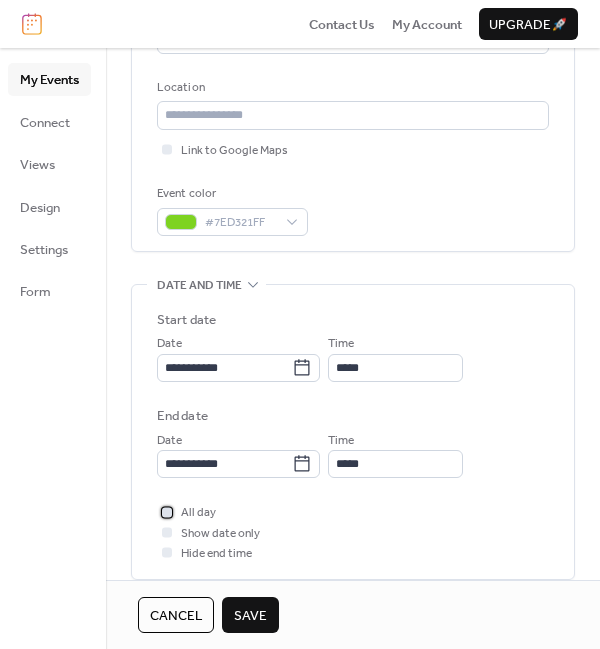 click at bounding box center [167, 512] 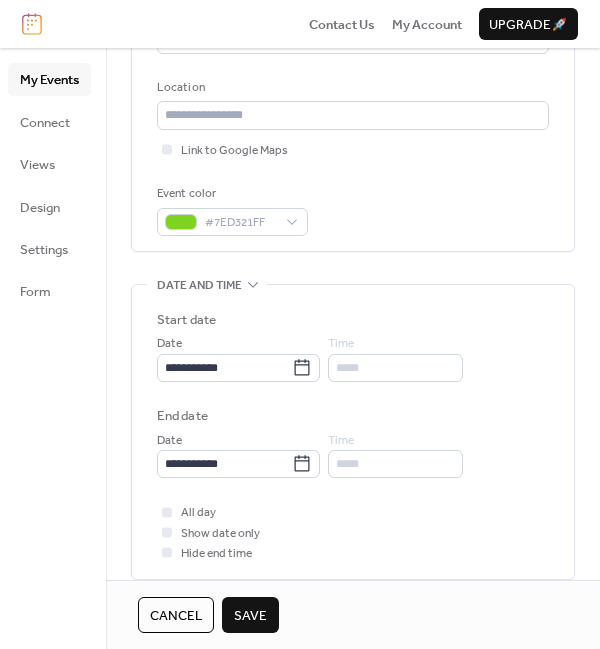 click on "Save" at bounding box center (250, 616) 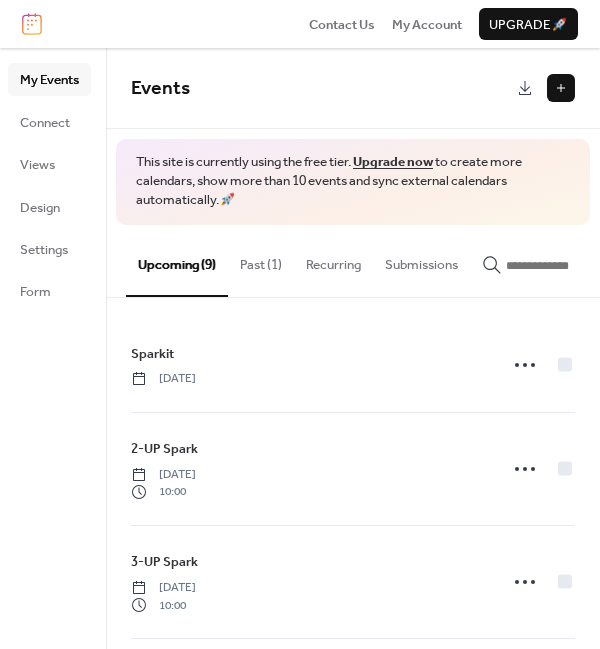 click at bounding box center [561, 88] 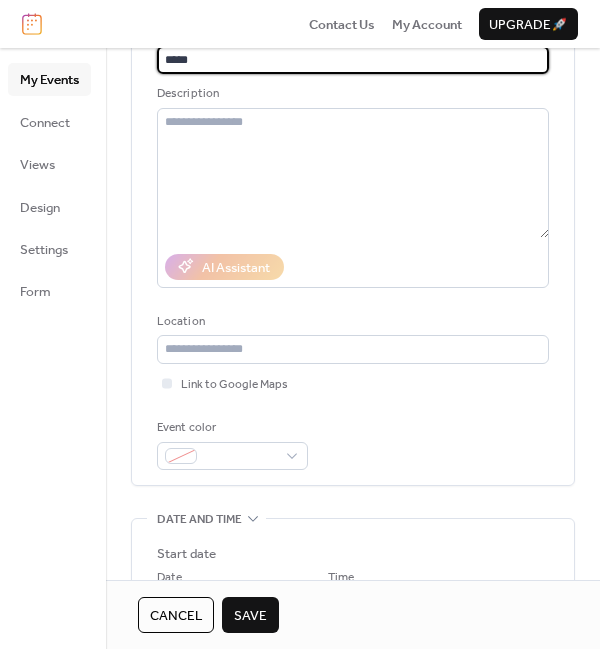 scroll, scrollTop: 164, scrollLeft: 0, axis: vertical 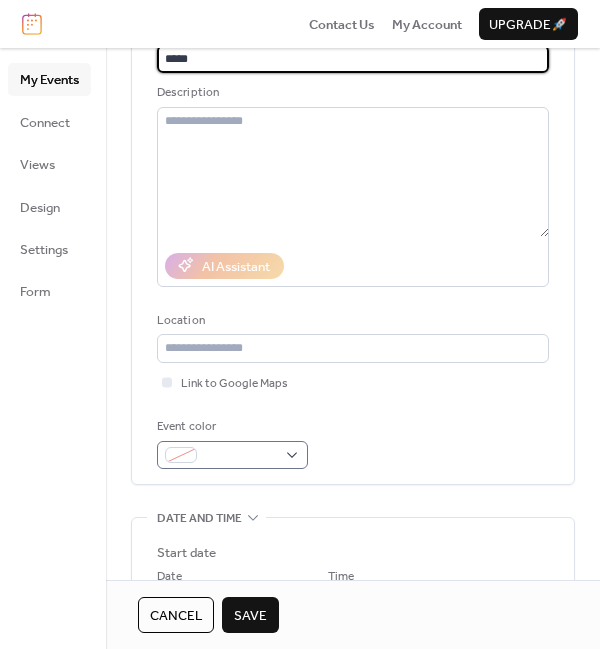 type on "*****" 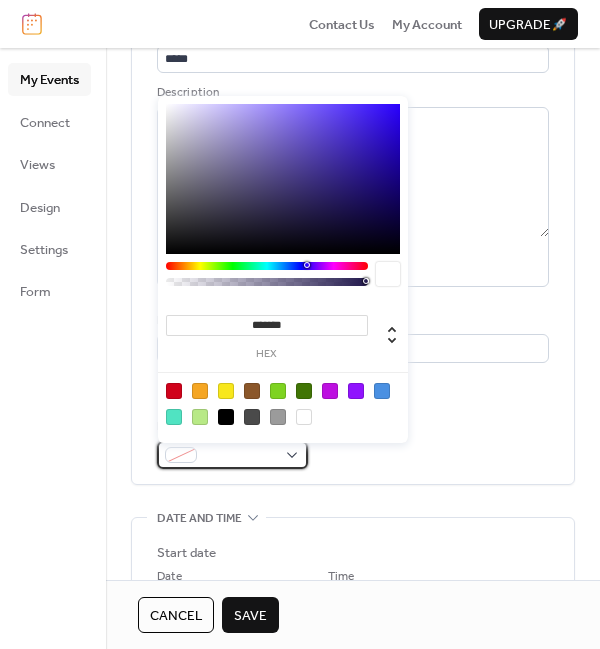 click at bounding box center (240, 456) 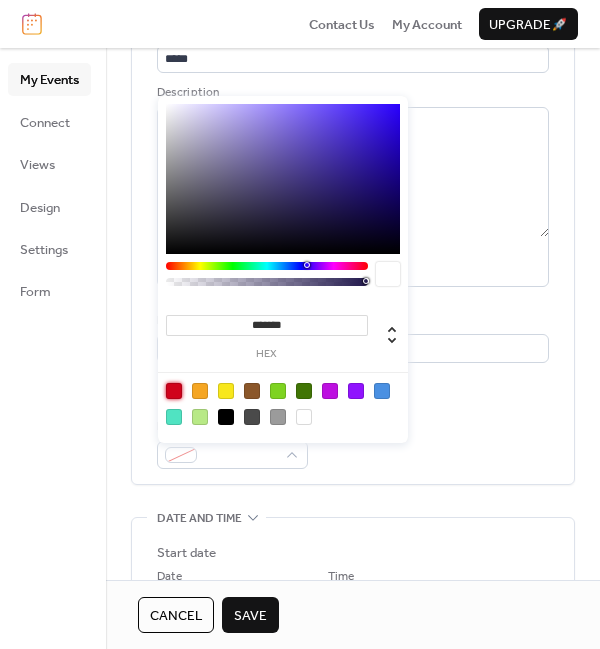 click at bounding box center (174, 391) 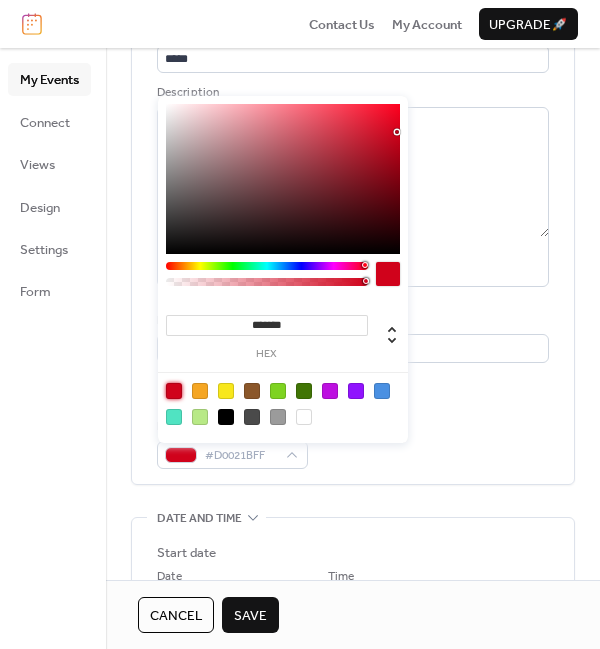 click on "Title ***** Description AI Assistant Location Link to Google Maps Event color #D0021BFF" at bounding box center [353, 245] 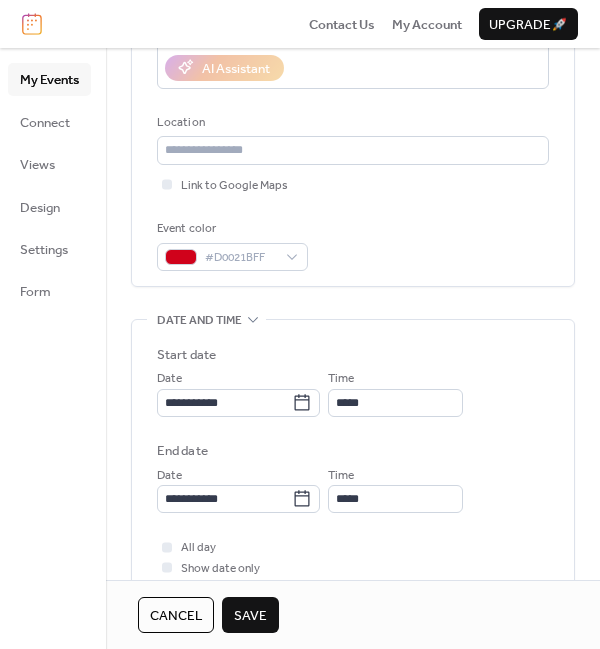 scroll, scrollTop: 364, scrollLeft: 0, axis: vertical 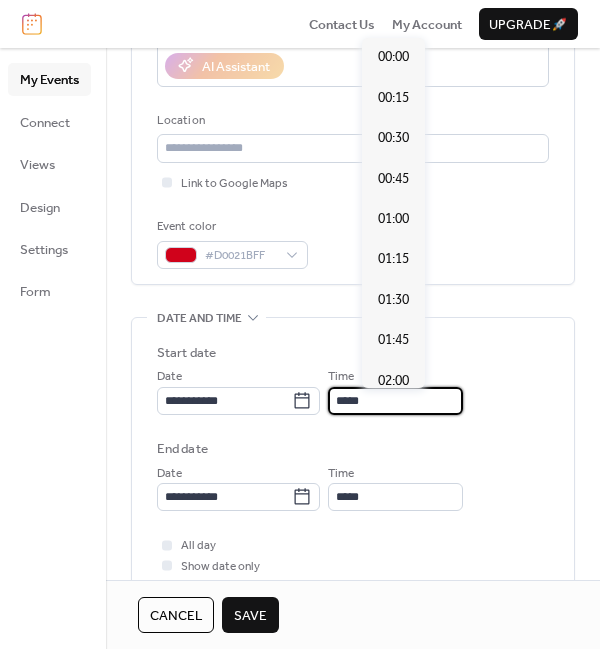 click on "*****" at bounding box center (395, 401) 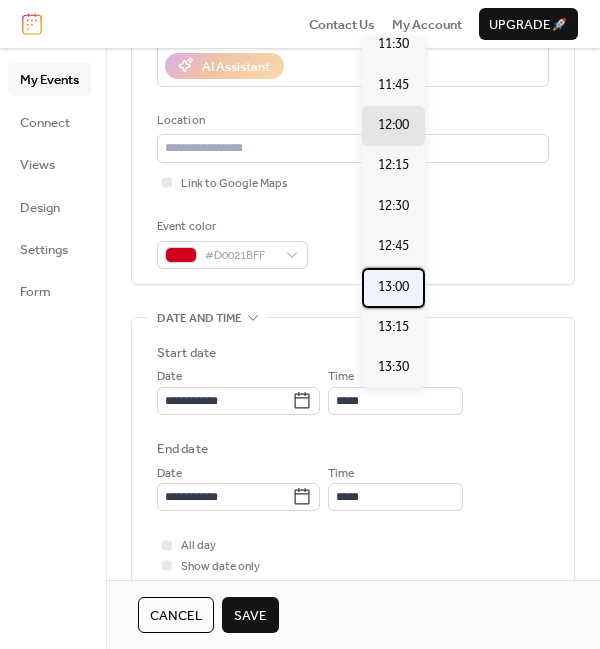 click on "13:00" at bounding box center (393, 287) 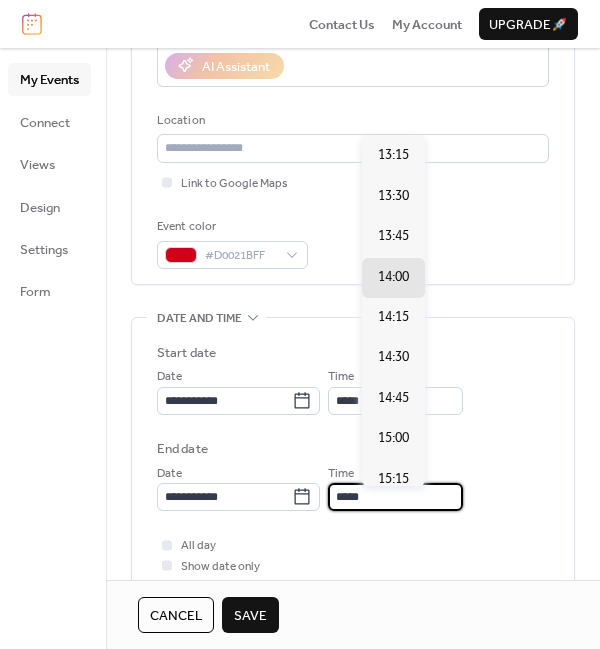 click on "*****" at bounding box center (395, 497) 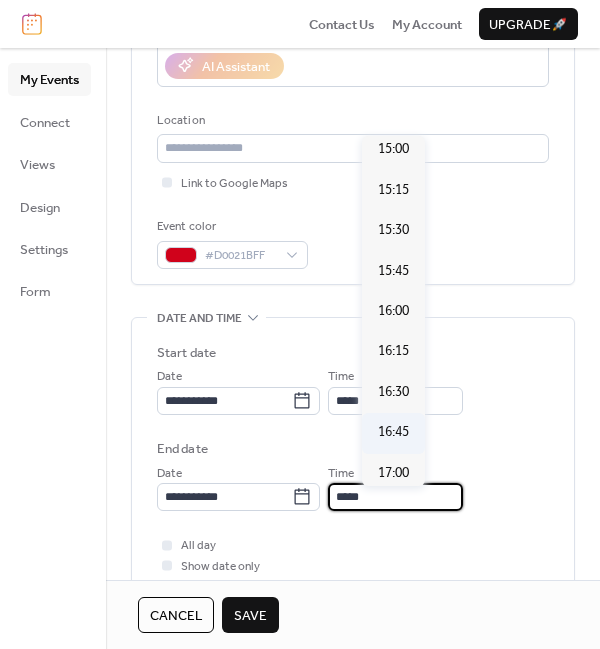 scroll, scrollTop: 292, scrollLeft: 0, axis: vertical 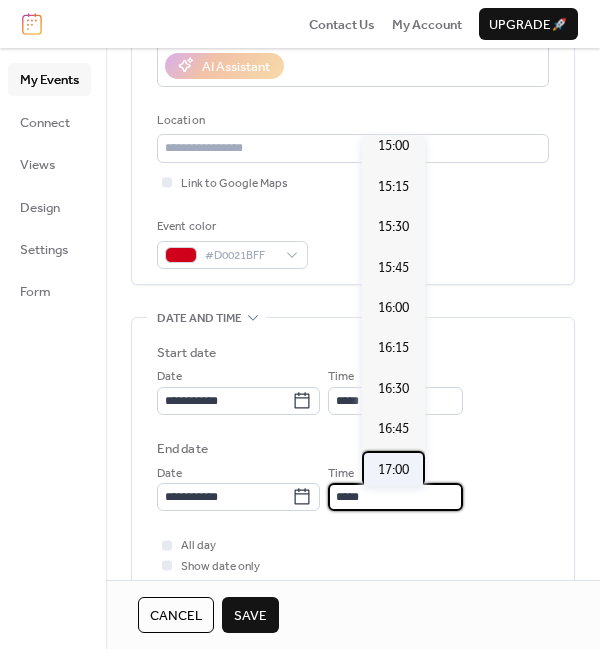 click on "17:00" at bounding box center [393, 470] 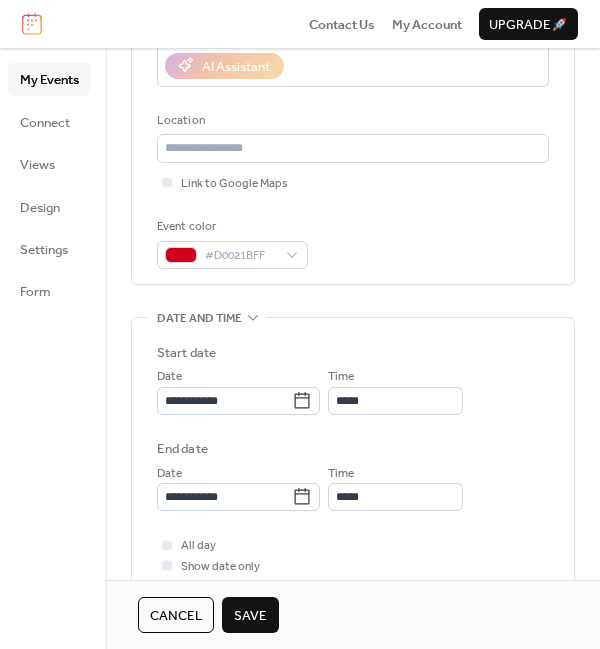 click on "All day Show date only Hide end time" at bounding box center [353, 565] 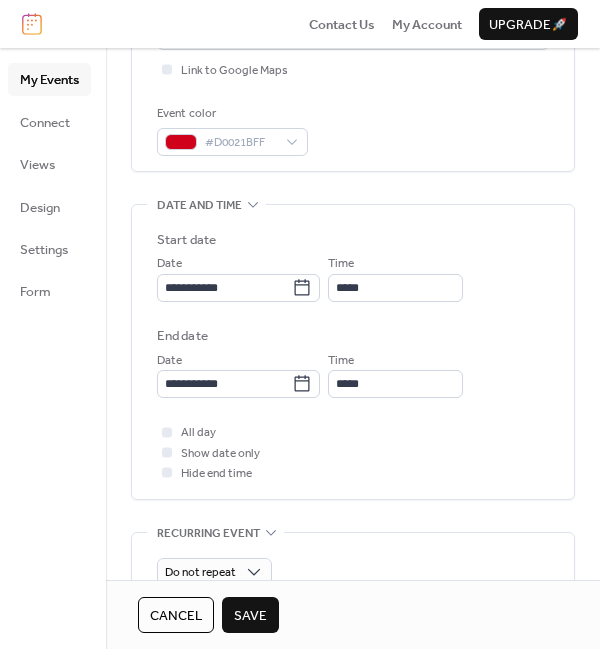 scroll, scrollTop: 498, scrollLeft: 0, axis: vertical 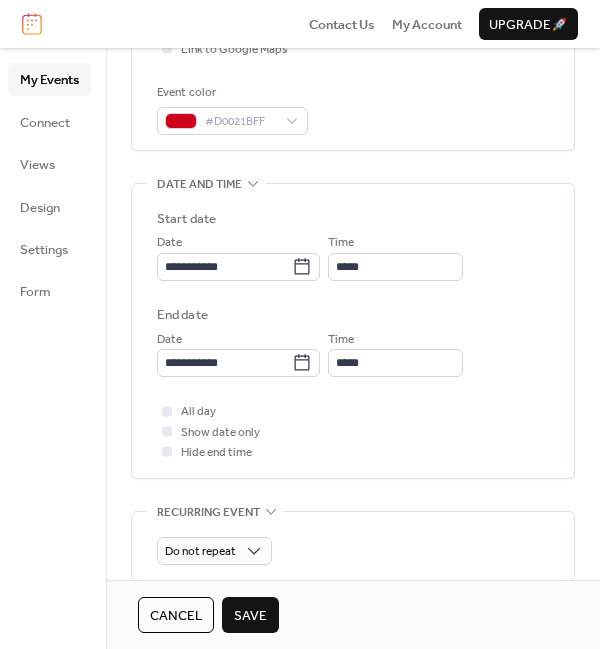 click on "Save" at bounding box center [250, 616] 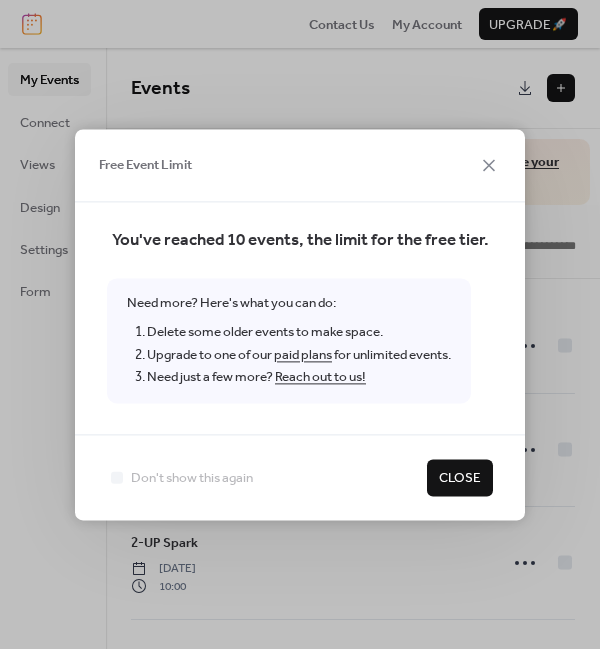 click on "Close" at bounding box center (460, 479) 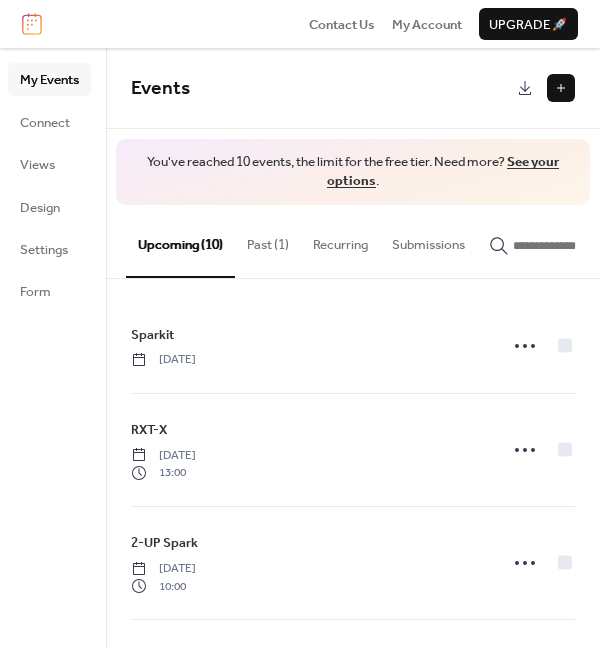 click on "Past (1)" at bounding box center (268, 240) 